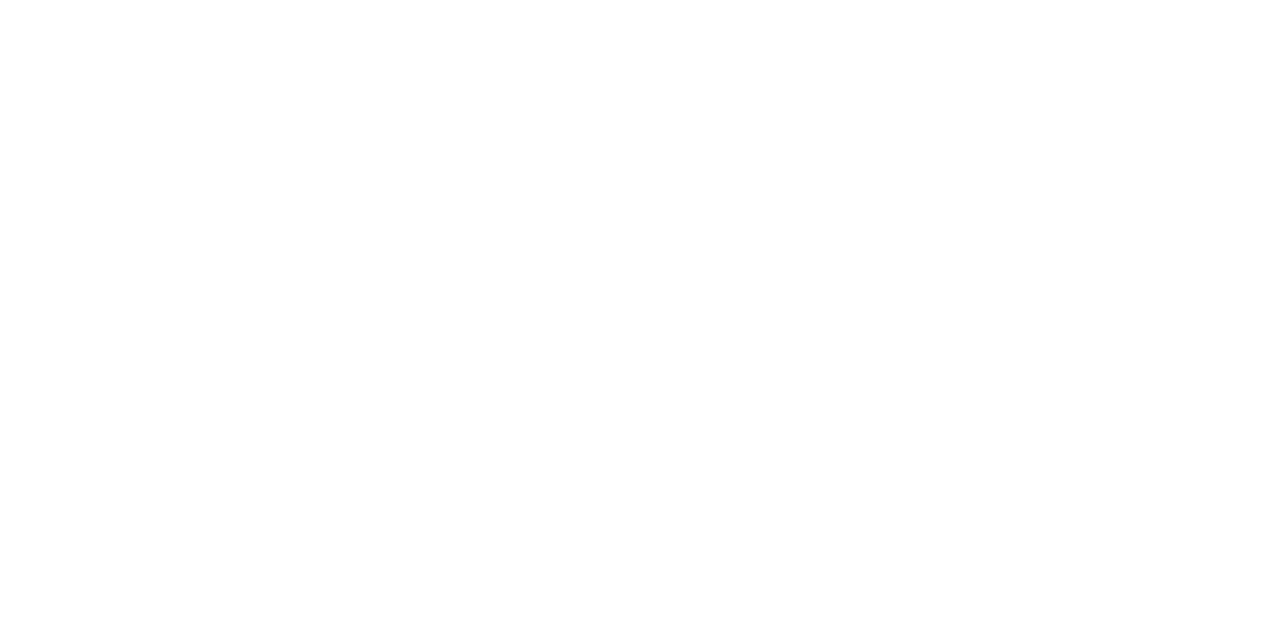 scroll, scrollTop: 0, scrollLeft: 0, axis: both 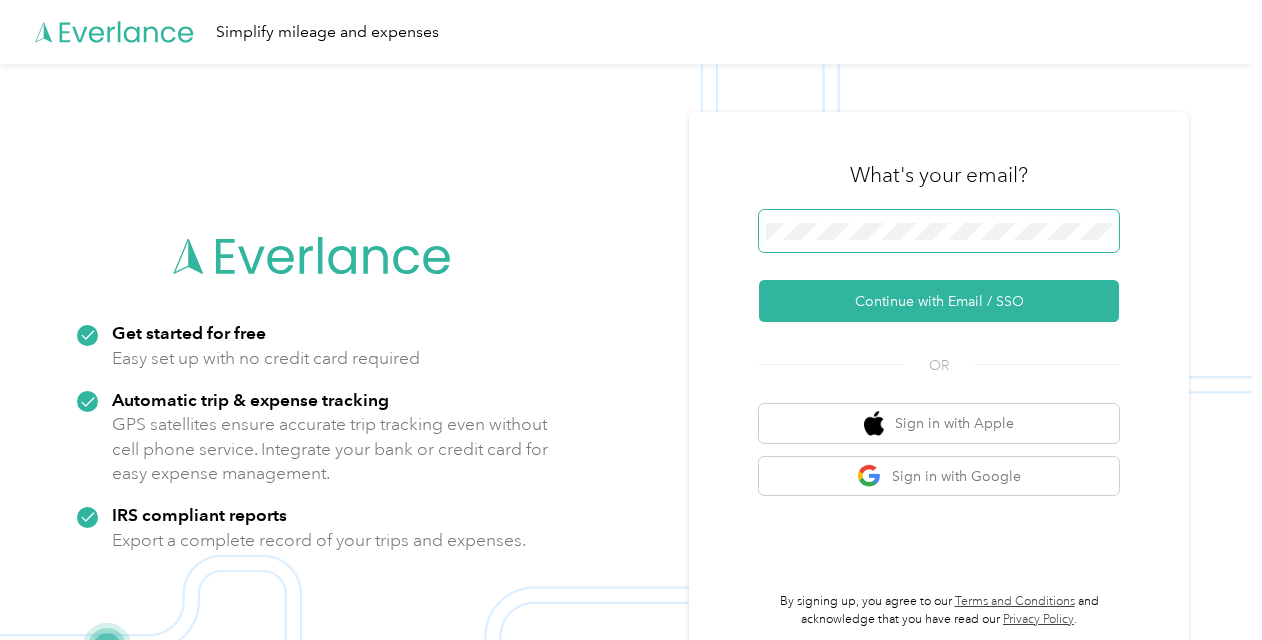 click at bounding box center [939, 231] 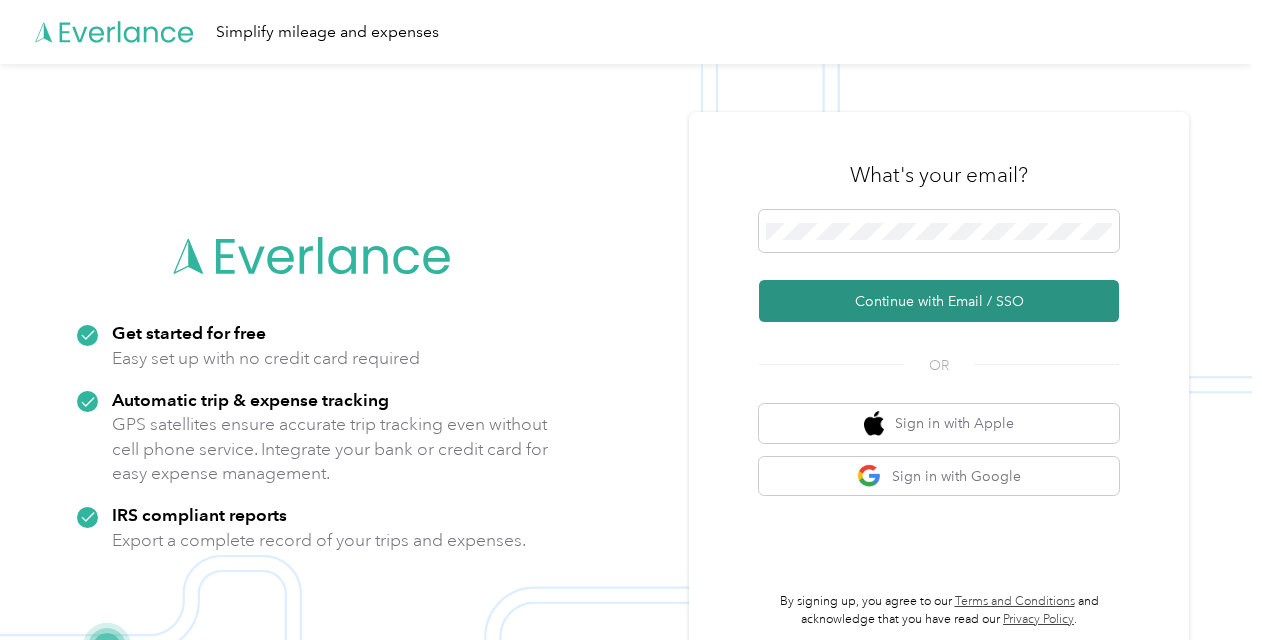 click on "Continue with Email / SSO" at bounding box center (939, 301) 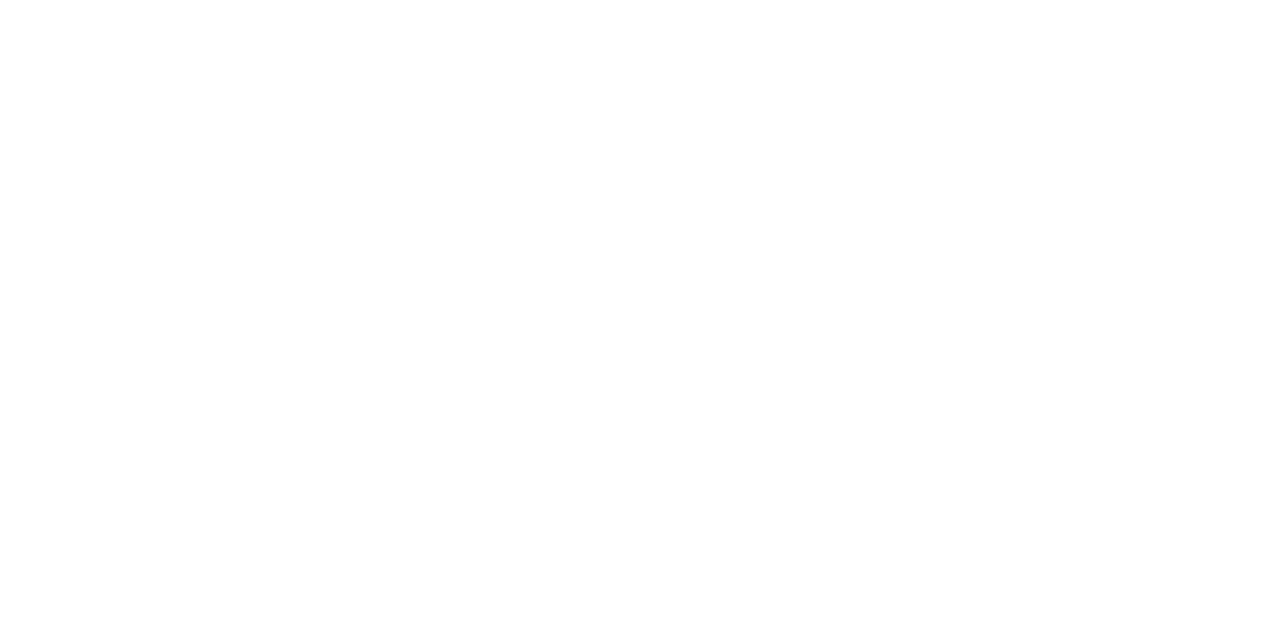 scroll, scrollTop: 0, scrollLeft: 0, axis: both 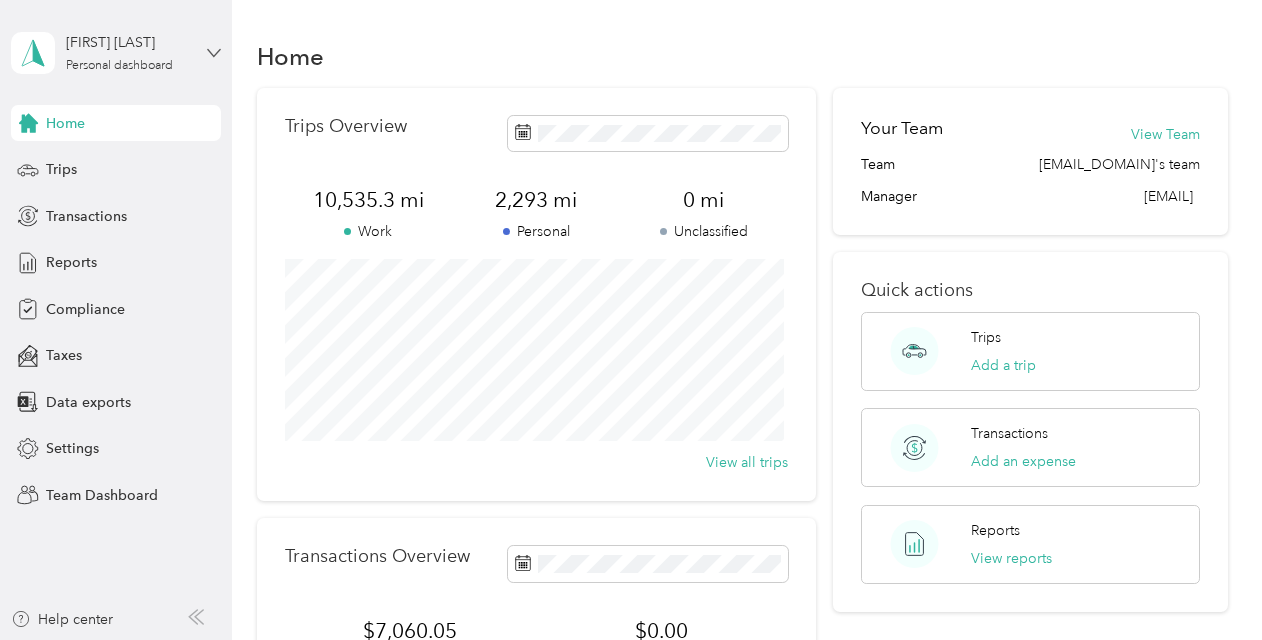 click 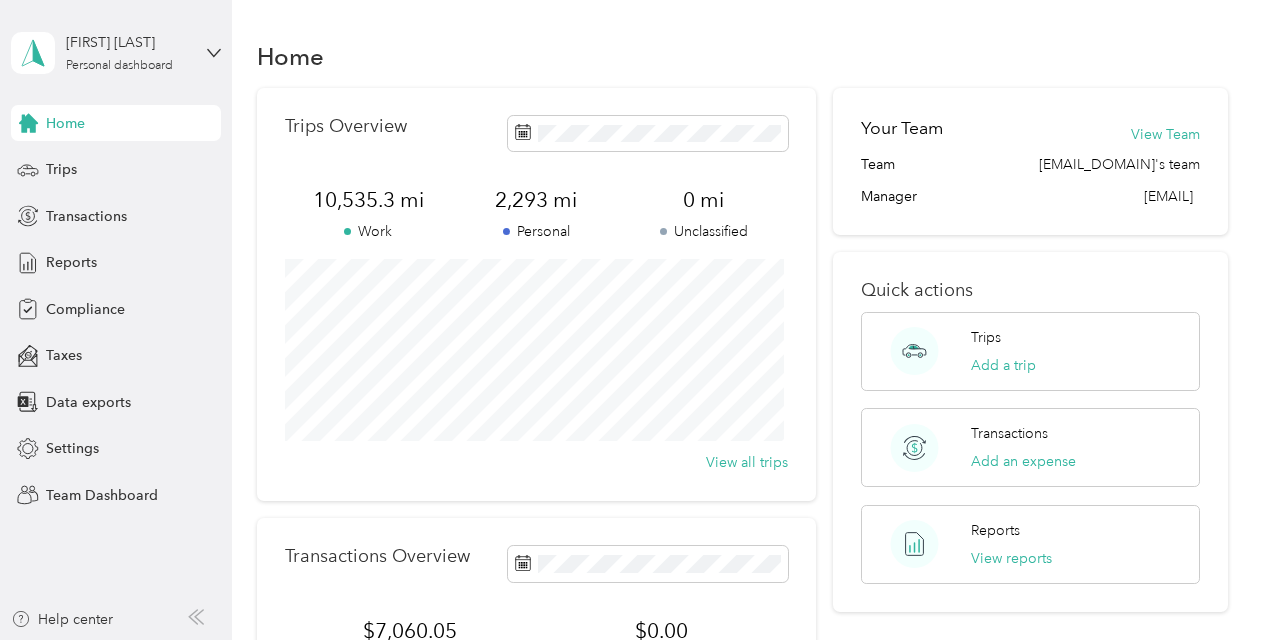click on "Team dashboard" at bounding box center [82, 164] 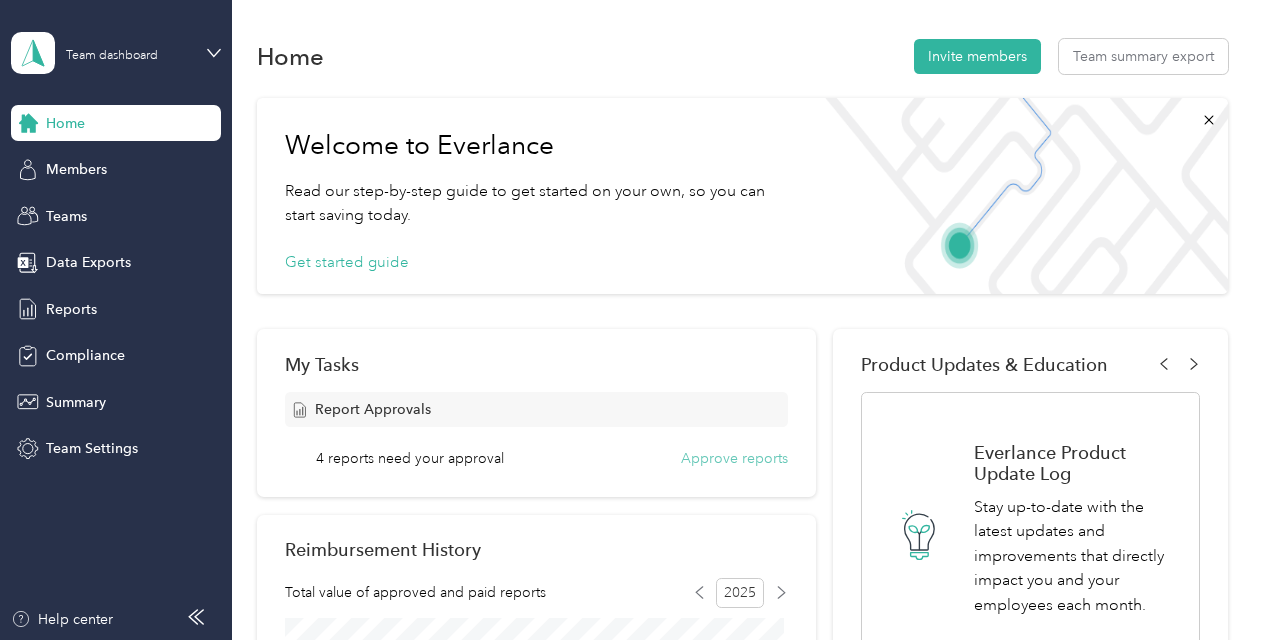 click on "Approve reports" at bounding box center (734, 458) 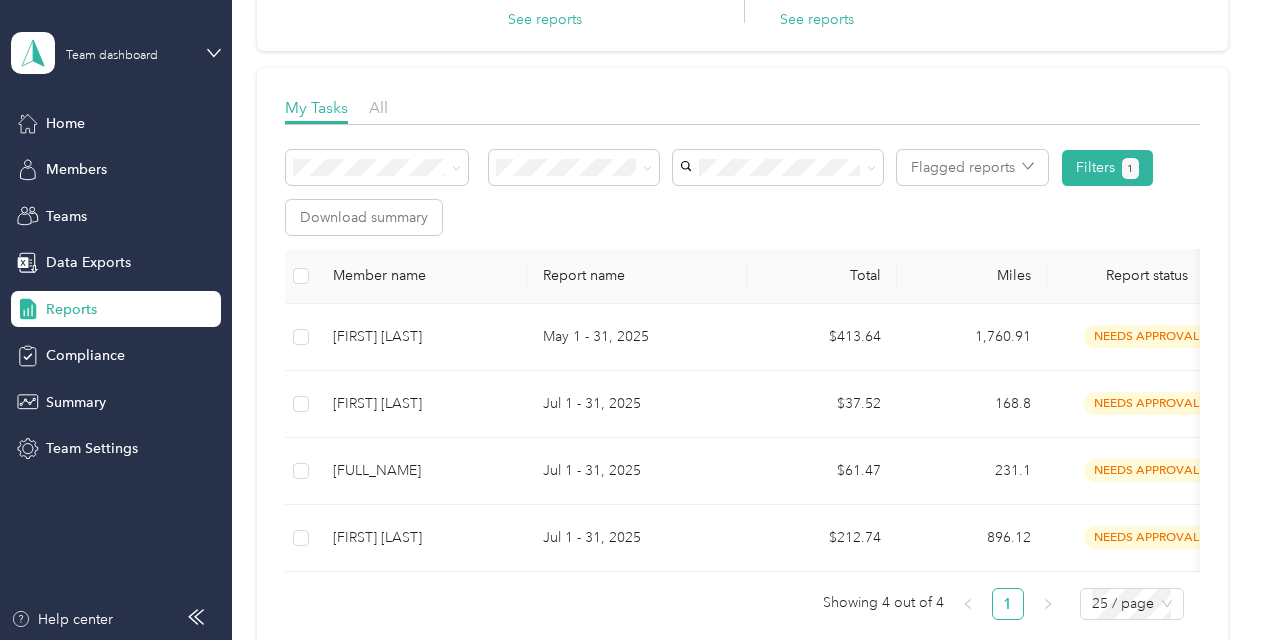 scroll, scrollTop: 226, scrollLeft: 0, axis: vertical 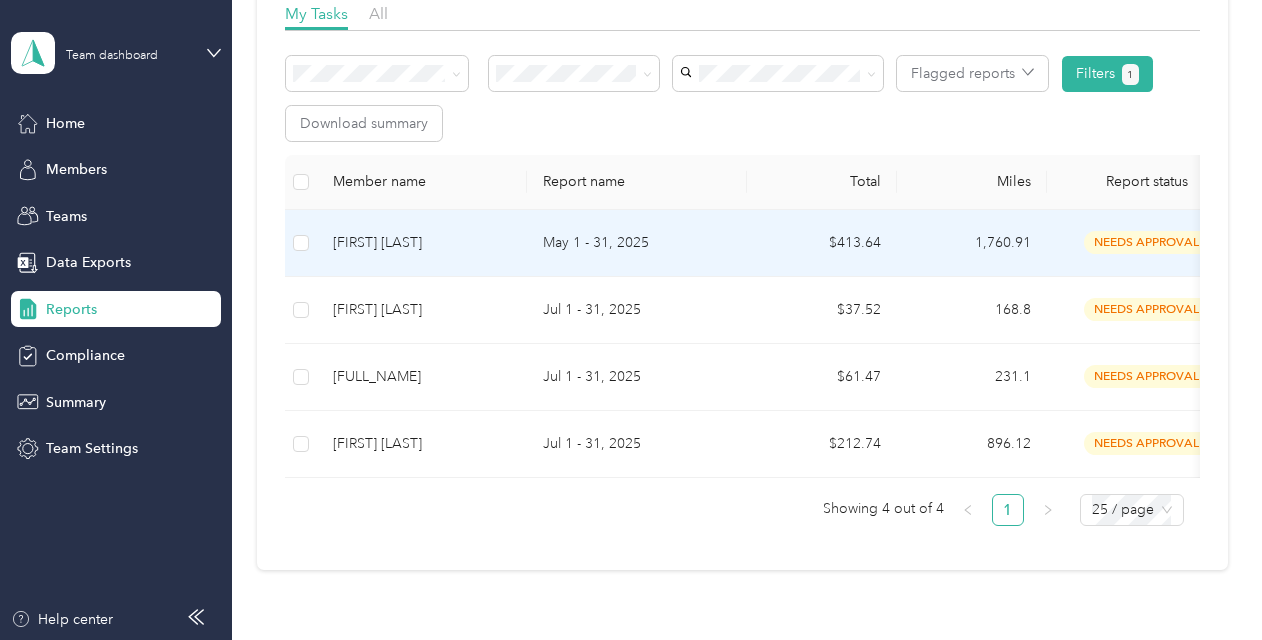 click on "needs approval" at bounding box center (1147, 242) 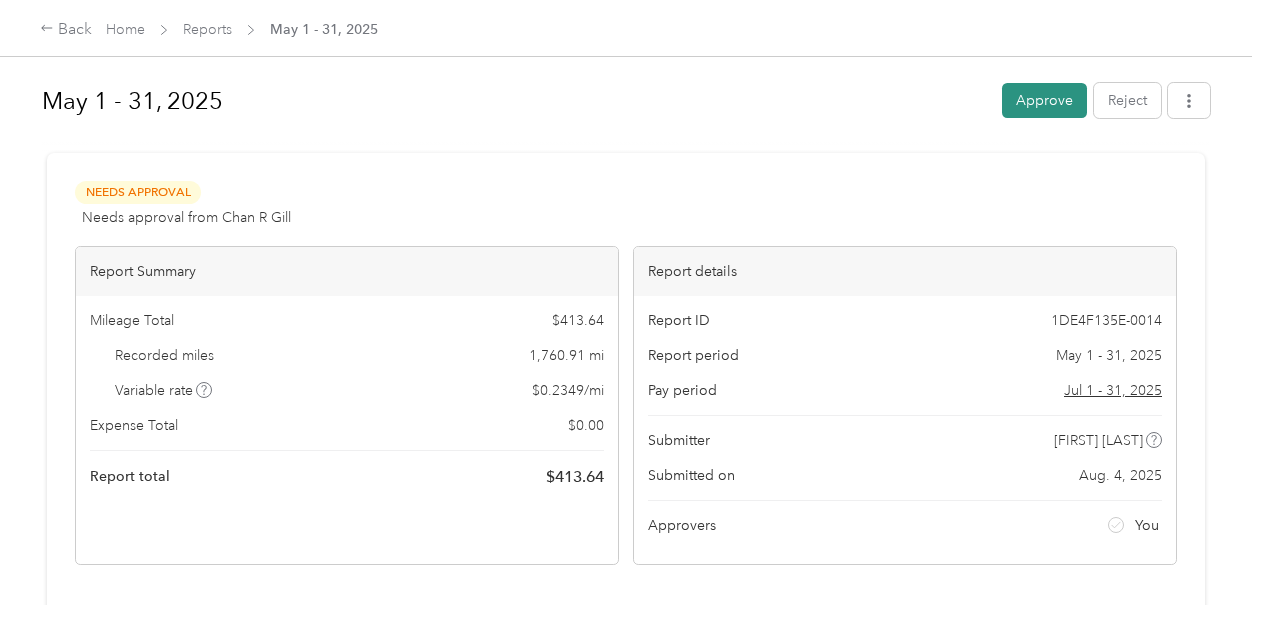click on "Approve" at bounding box center [1044, 100] 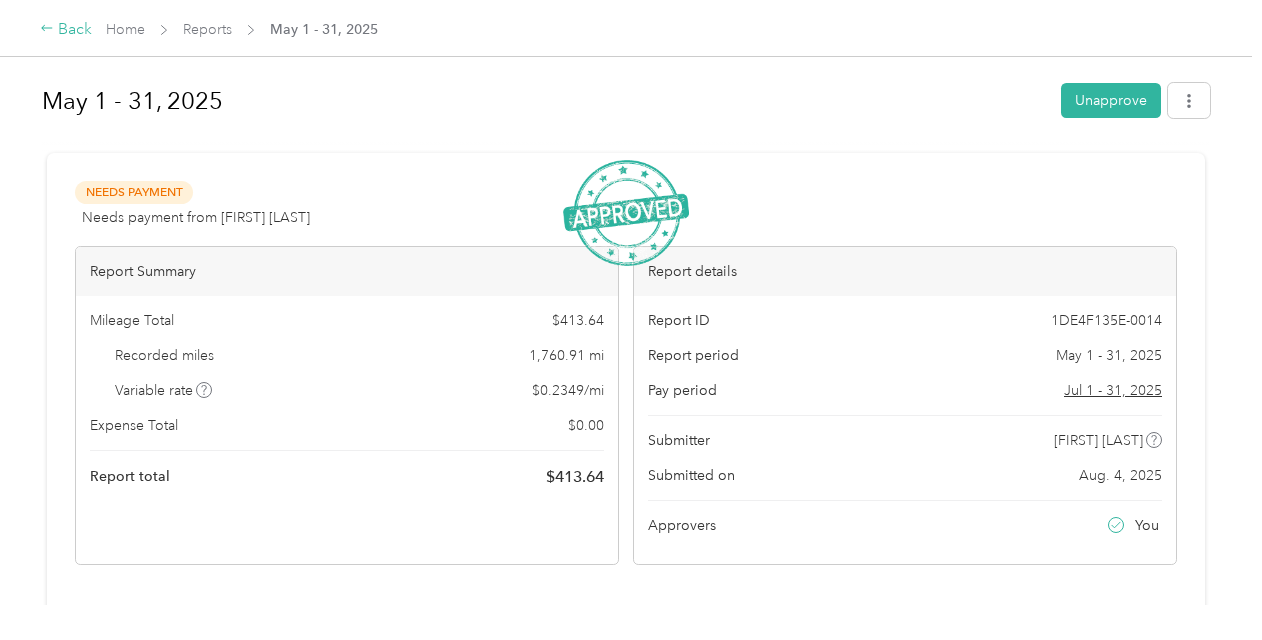 click on "Back" at bounding box center [66, 30] 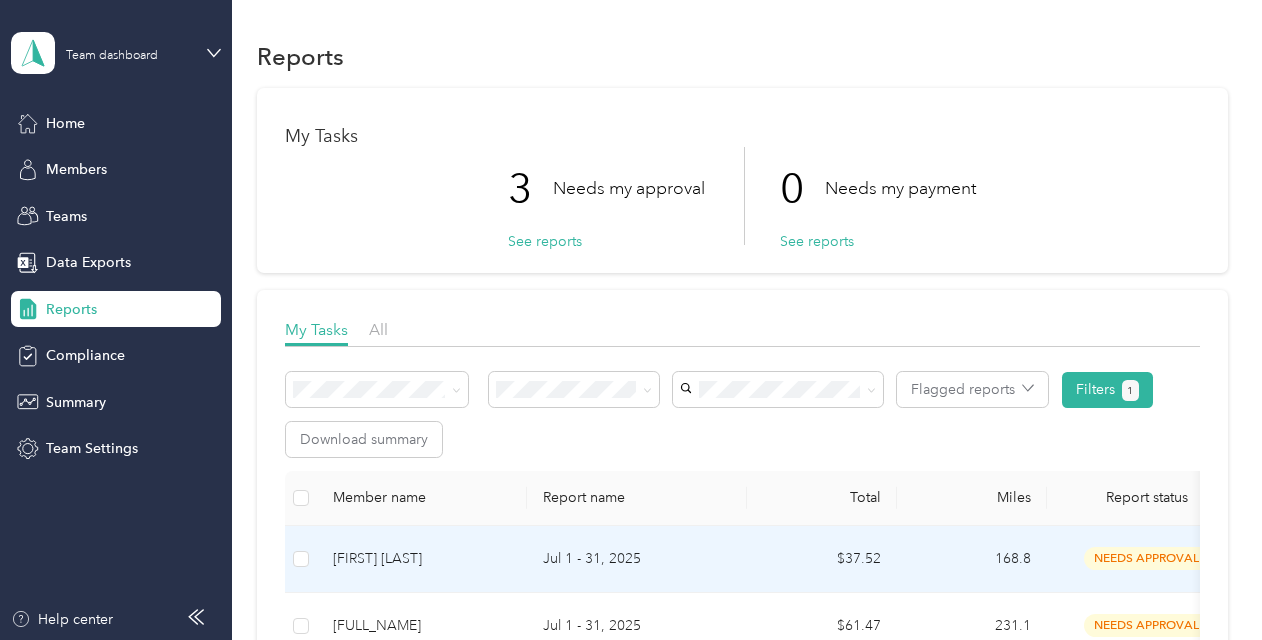 click on "needs approval" at bounding box center (1147, 558) 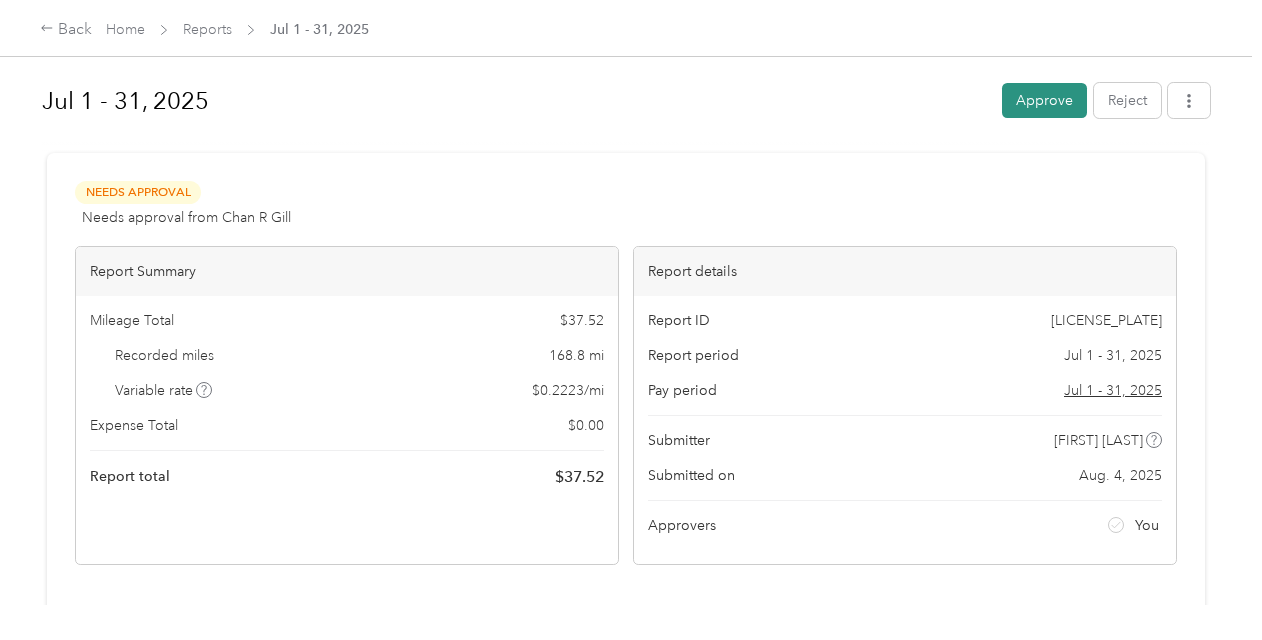 click on "Approve" at bounding box center [1044, 100] 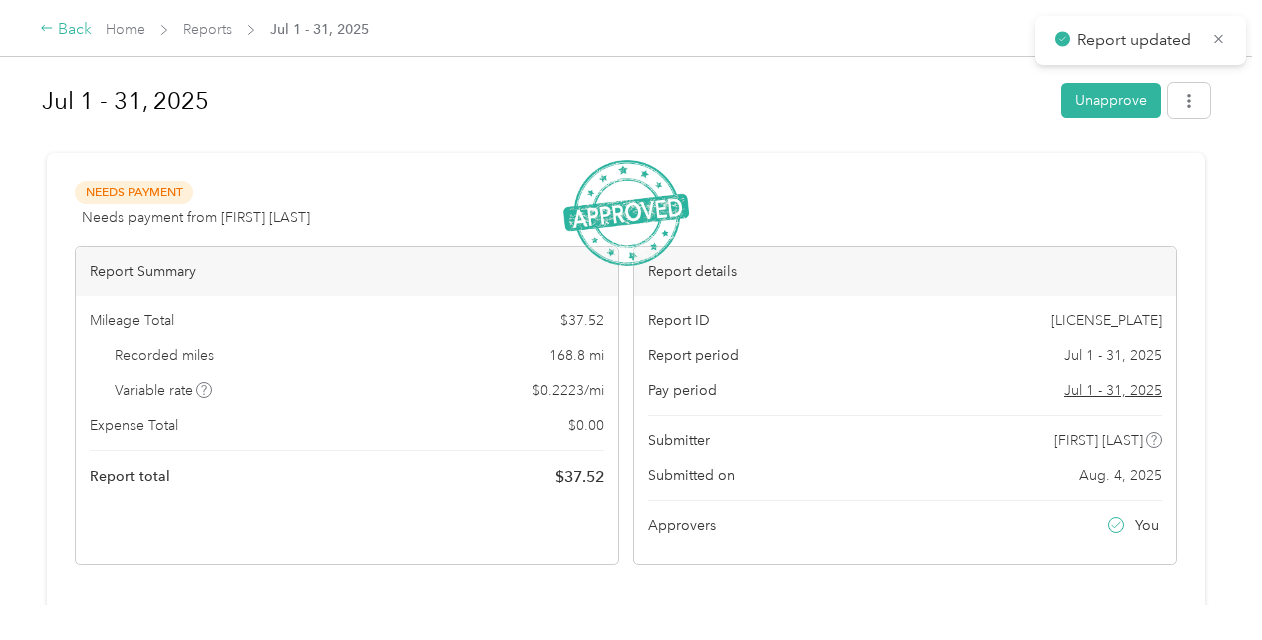click on "Back" at bounding box center (66, 30) 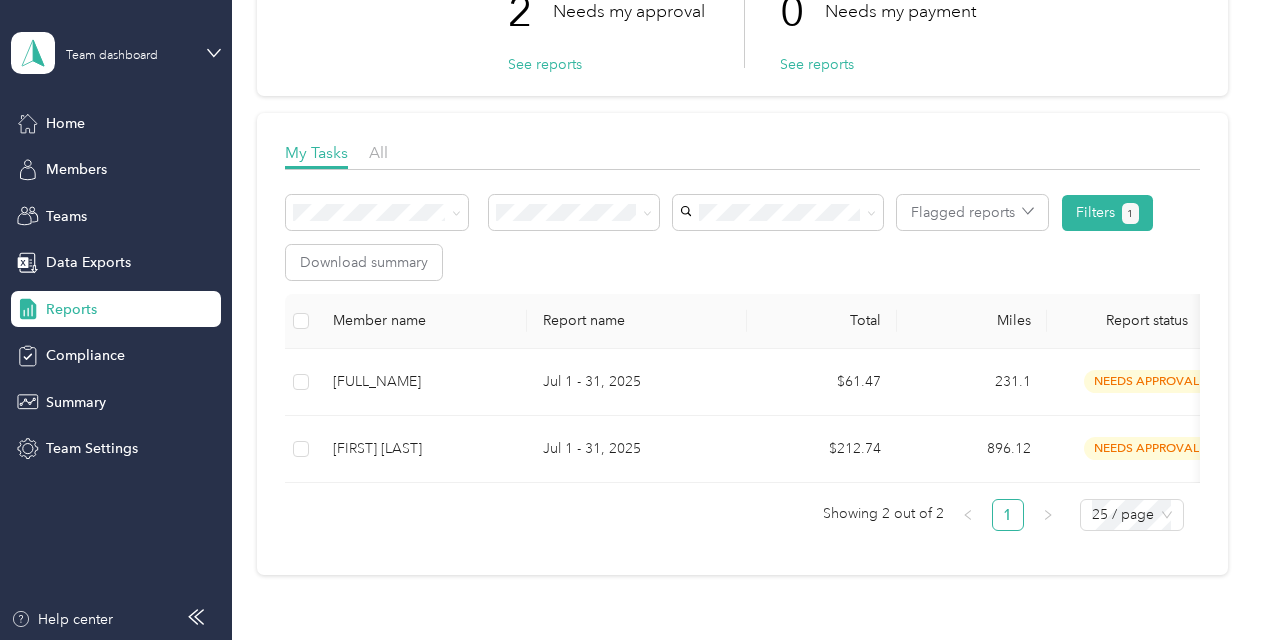 scroll, scrollTop: 178, scrollLeft: 0, axis: vertical 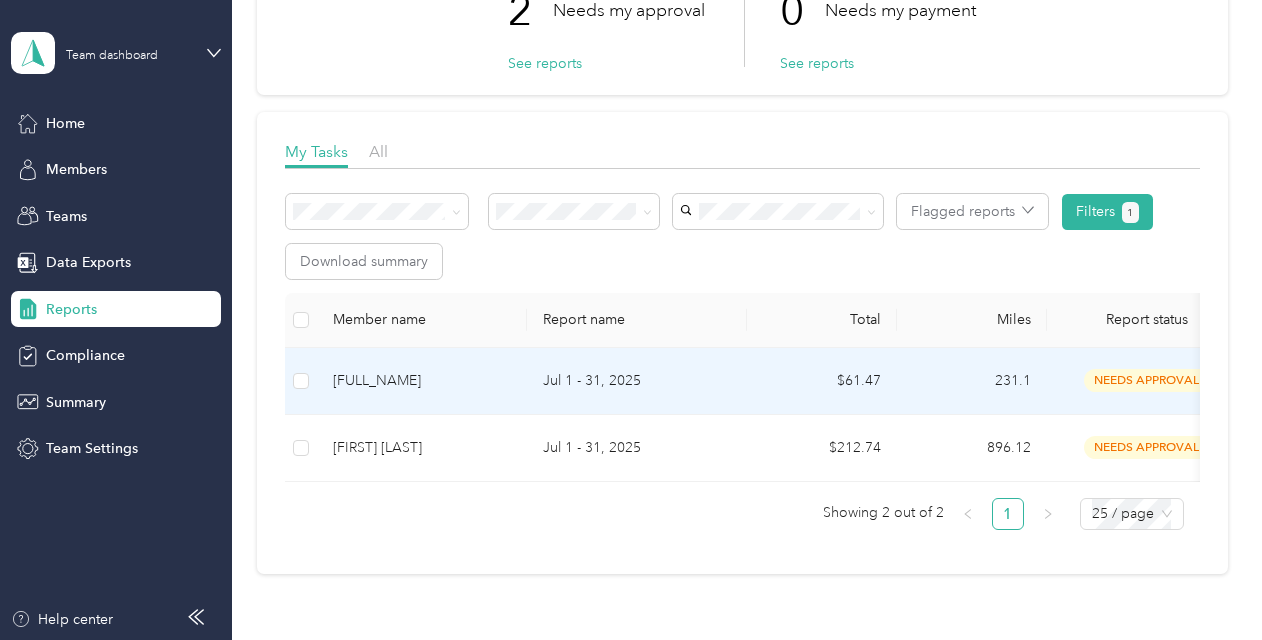 click on "needs approval" at bounding box center (1147, 380) 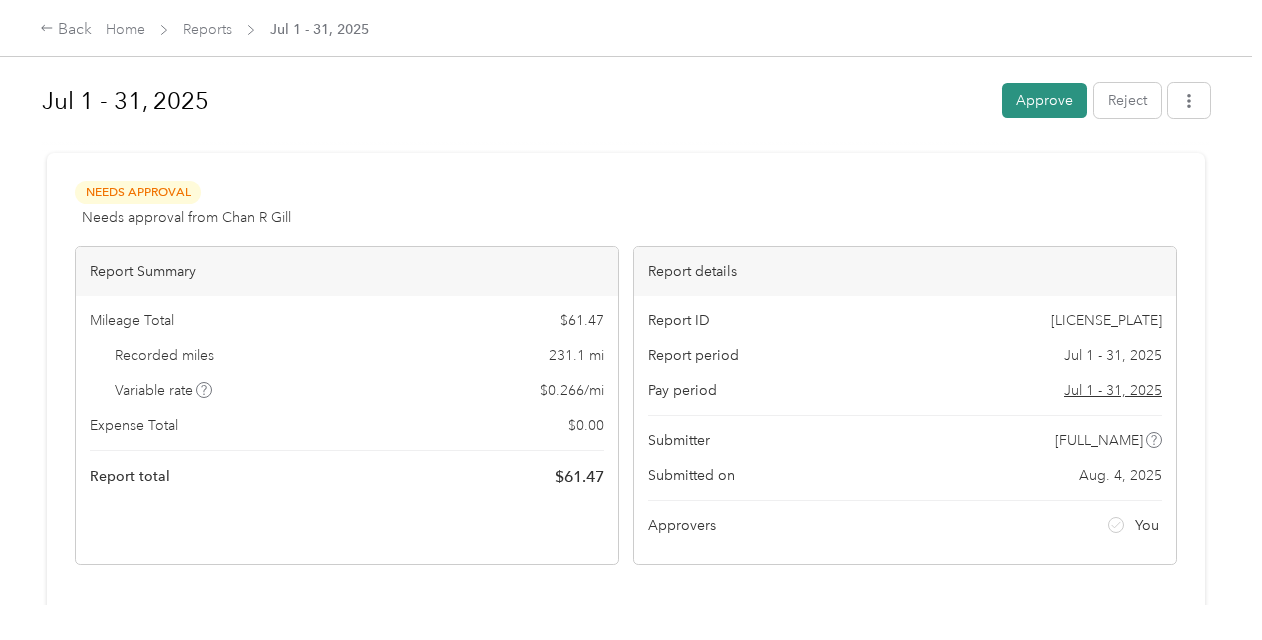 click on "Approve" at bounding box center [1044, 100] 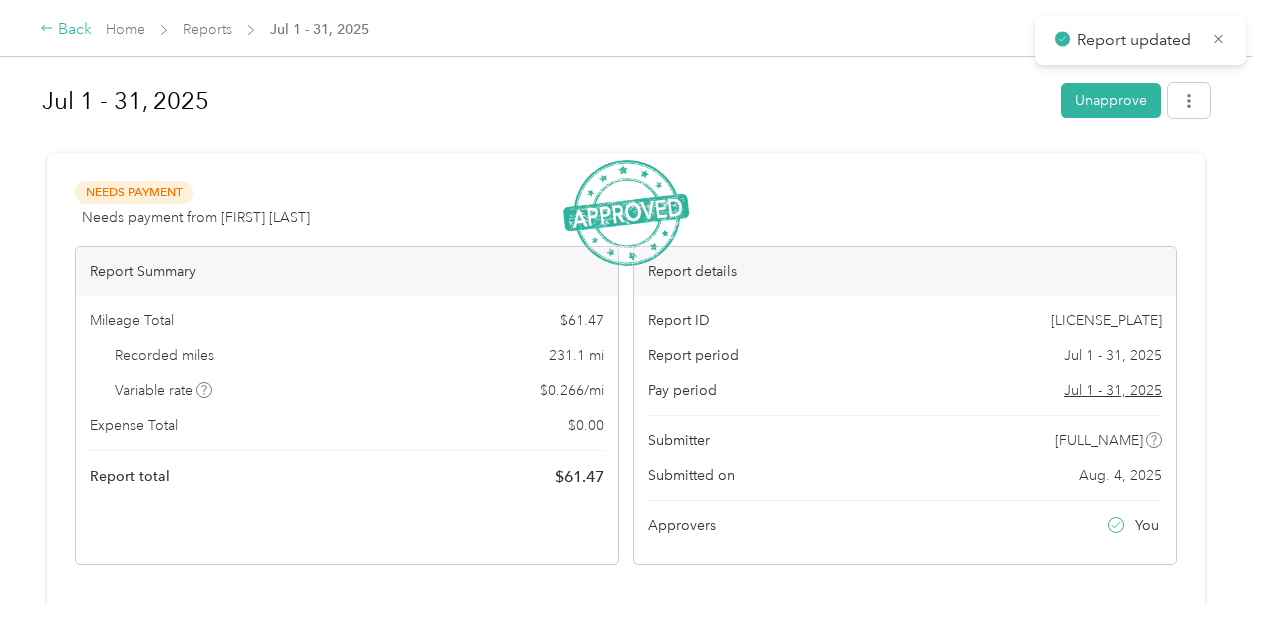 click on "Back" at bounding box center [66, 30] 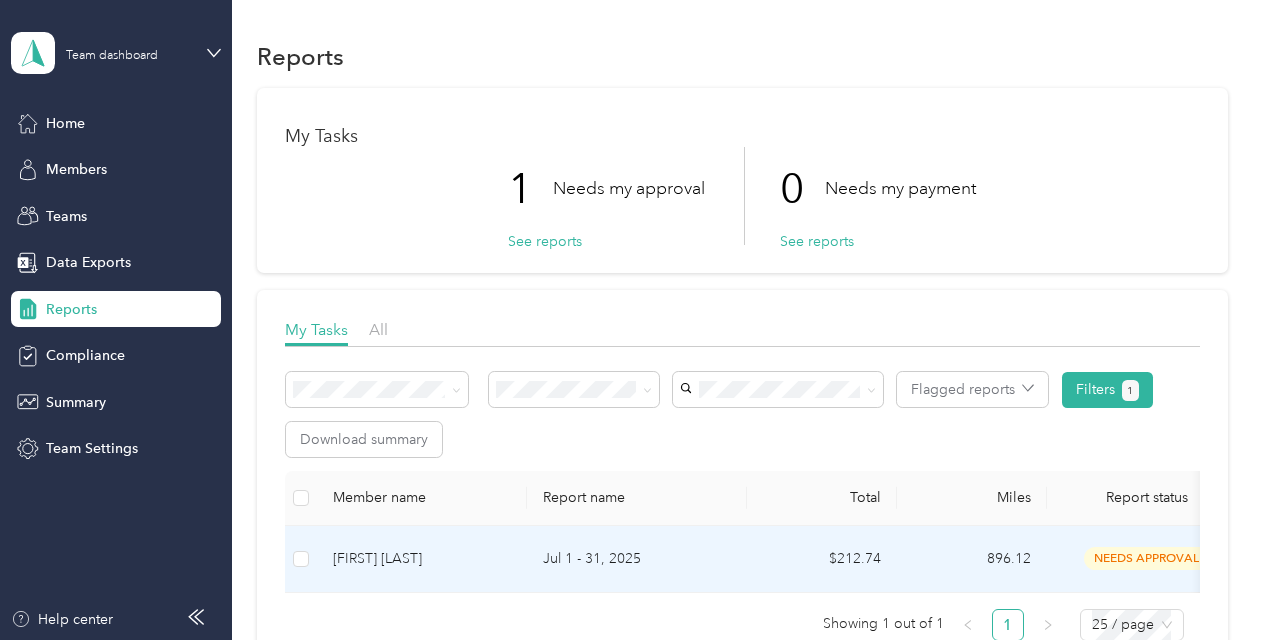 click on "needs approval" at bounding box center [1147, 558] 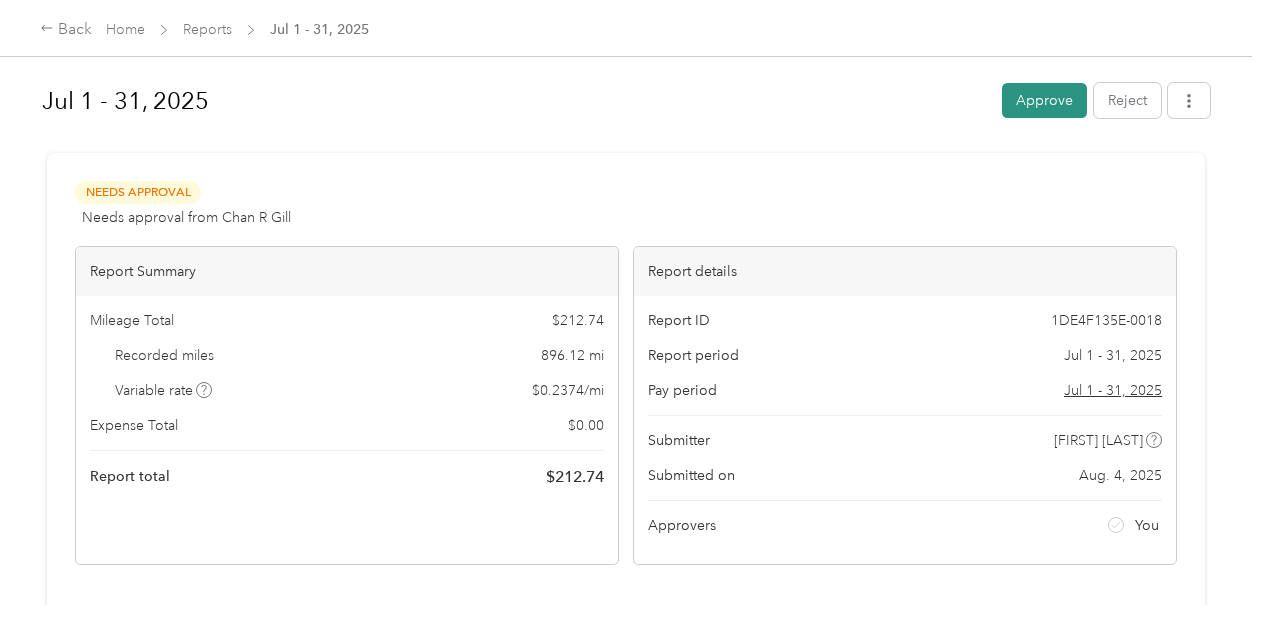 click on "Approve" at bounding box center (1044, 100) 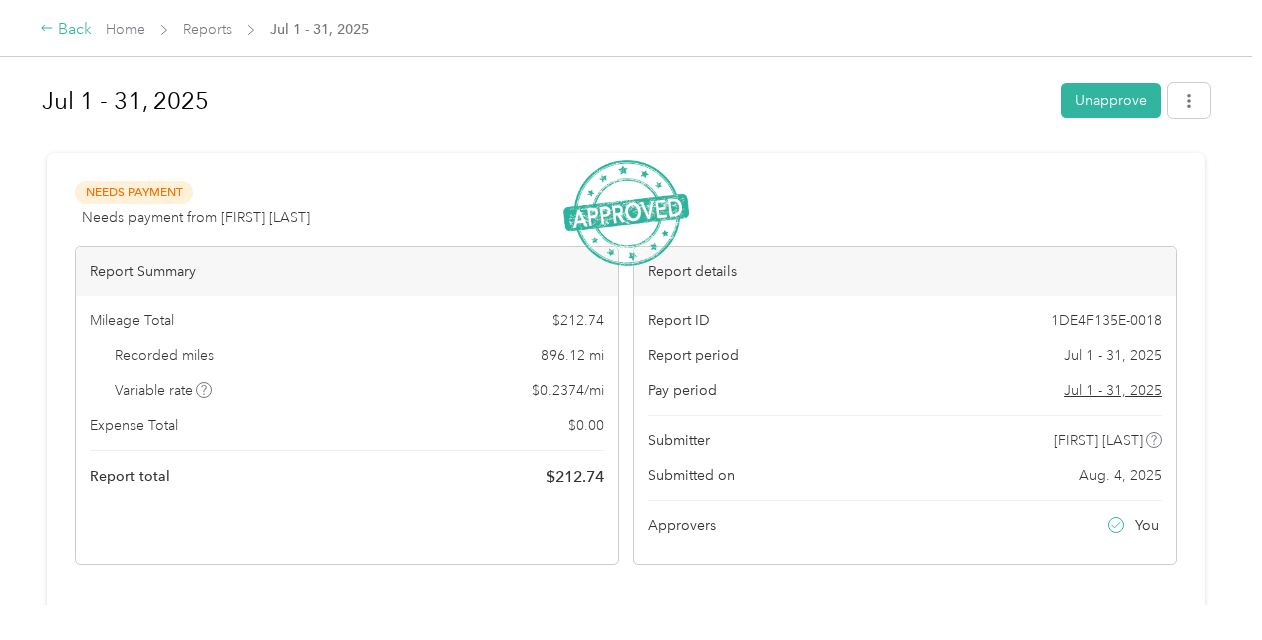 click on "Back" at bounding box center [66, 30] 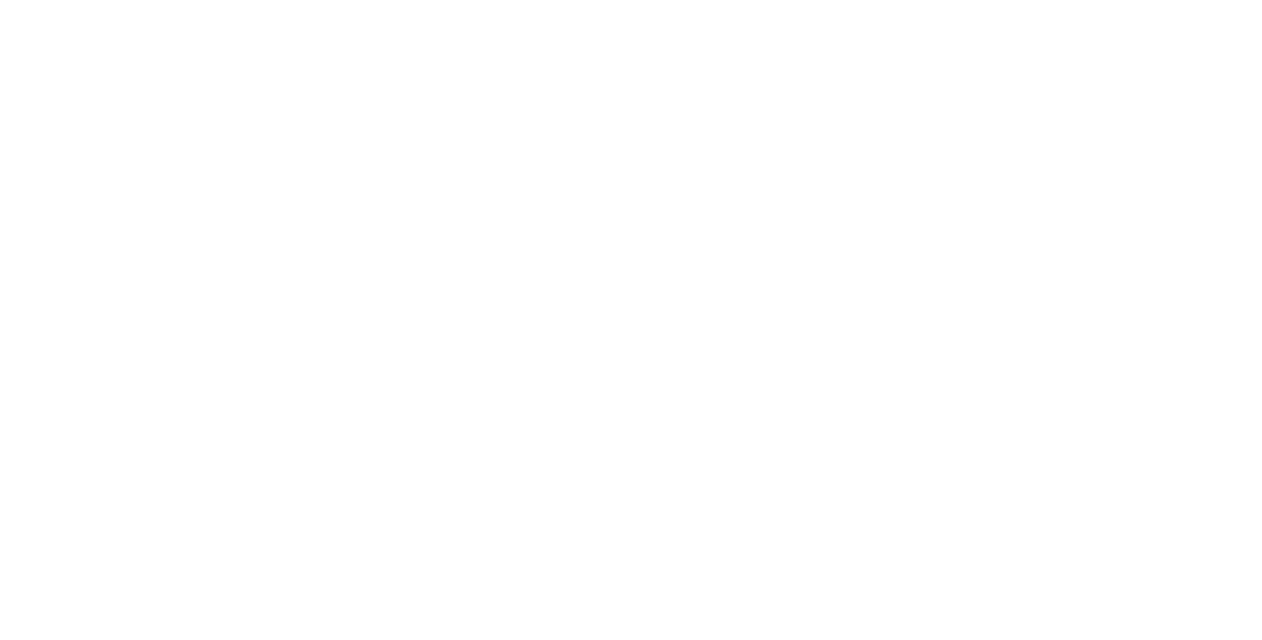 scroll, scrollTop: 0, scrollLeft: 0, axis: both 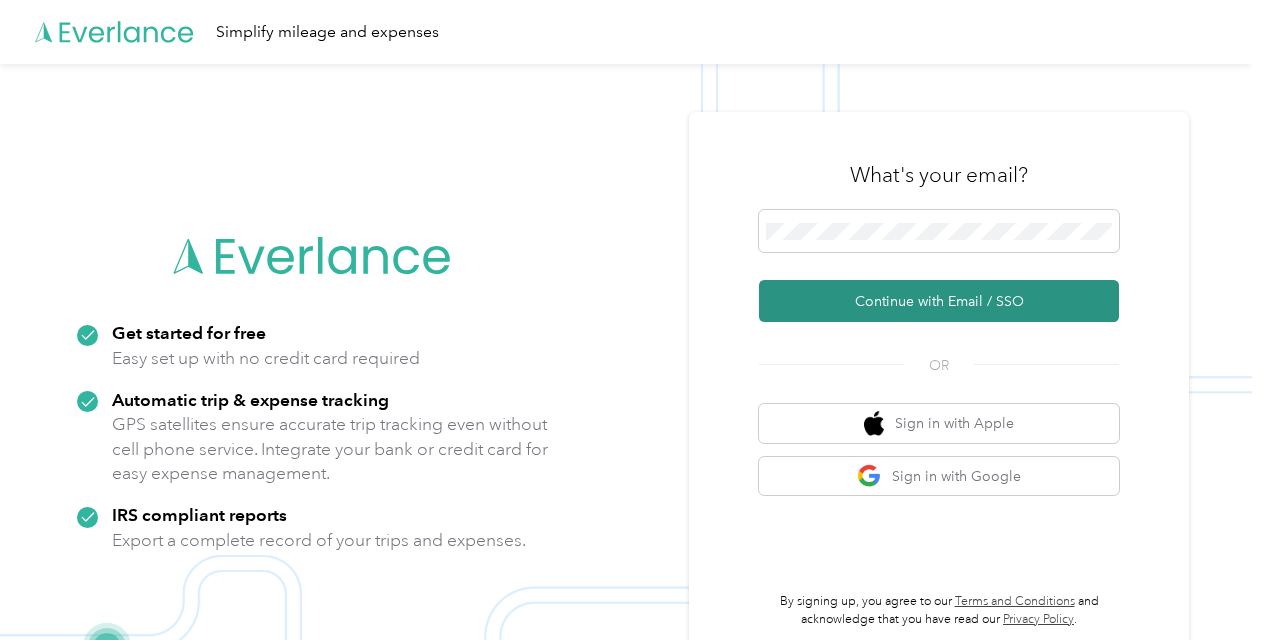 click on "Continue with Email / SSO" at bounding box center (939, 301) 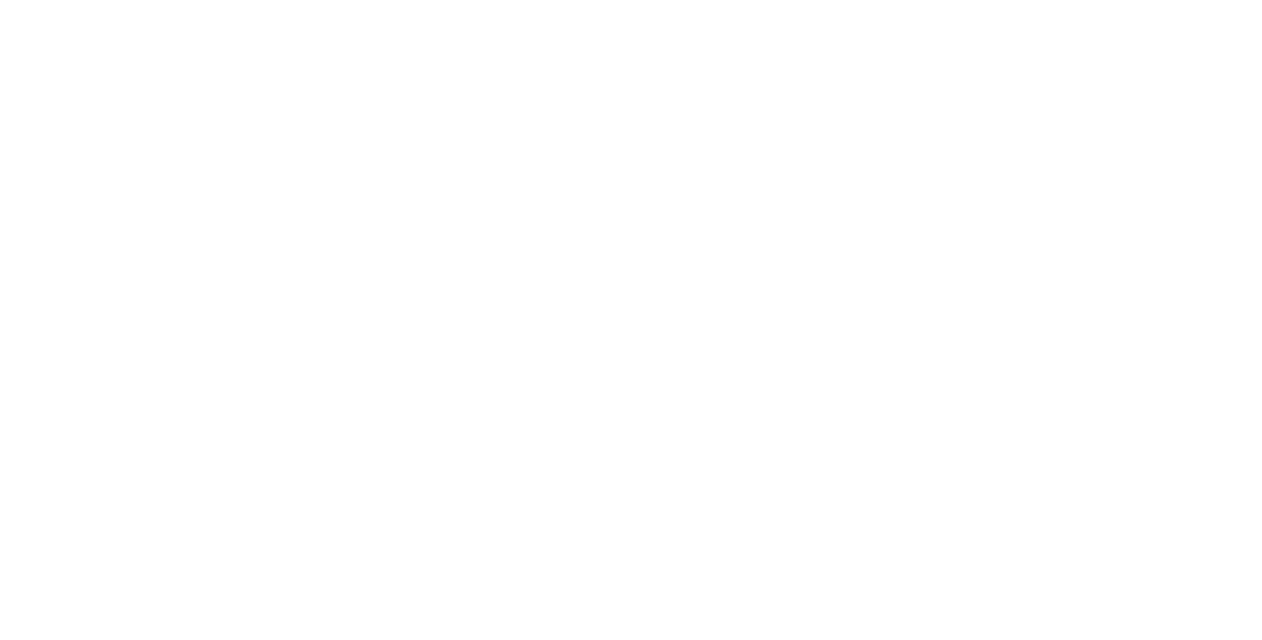 scroll, scrollTop: 0, scrollLeft: 0, axis: both 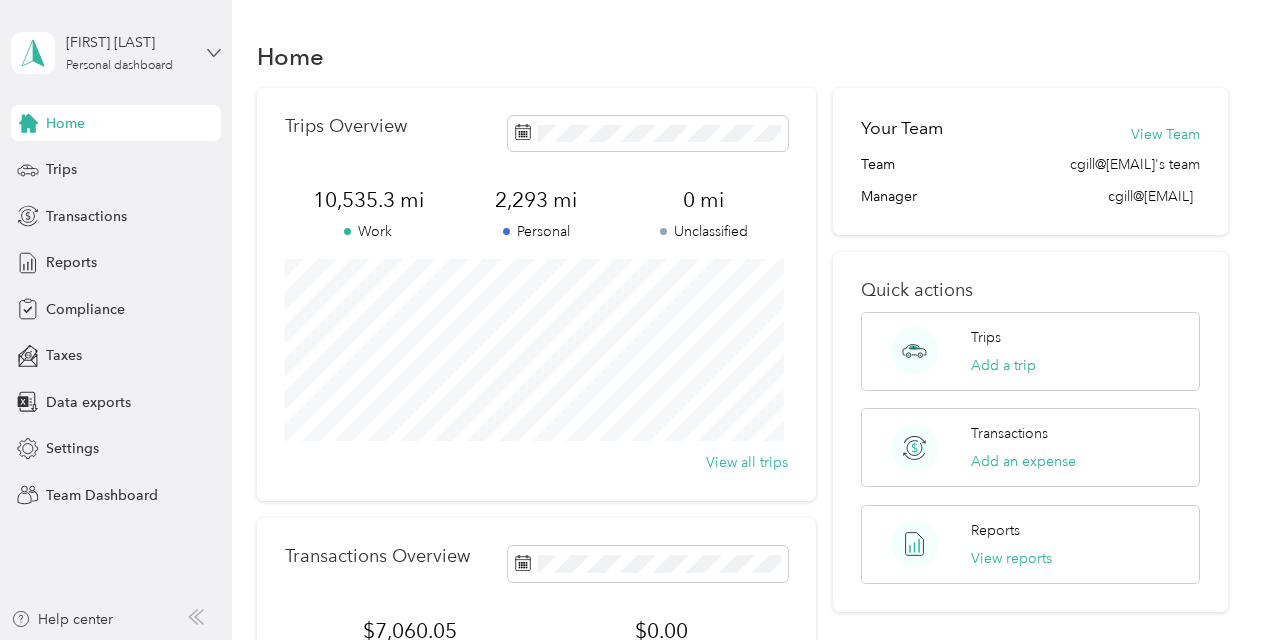 click 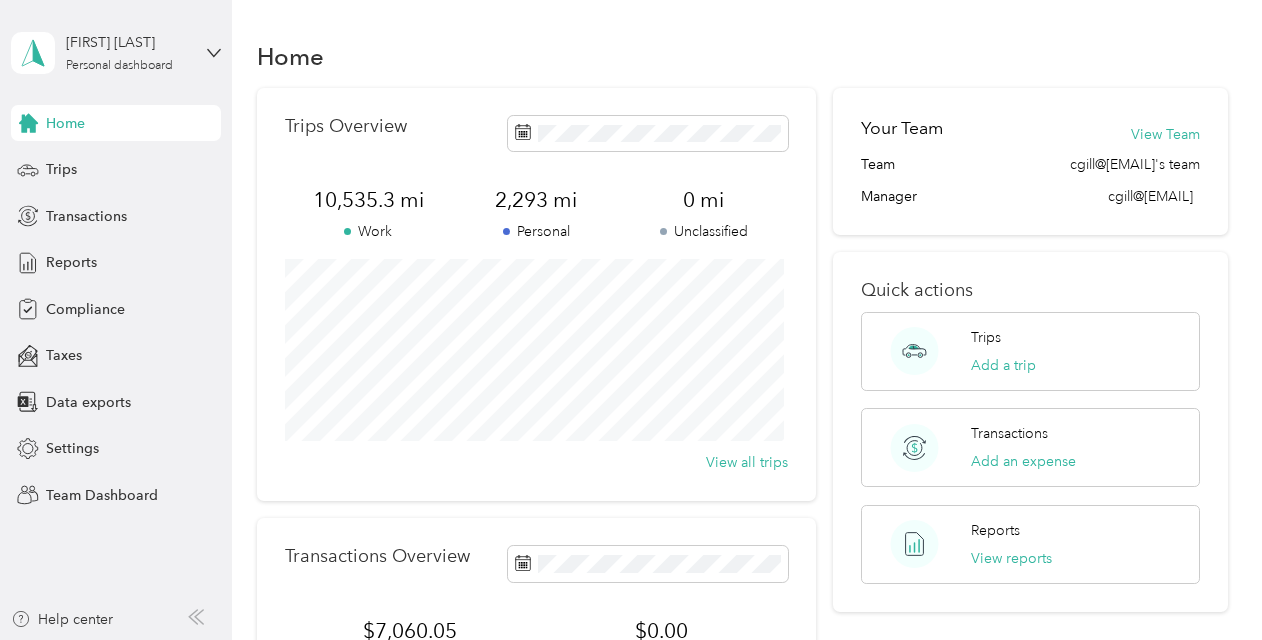 click on "Team dashboard" at bounding box center [163, 161] 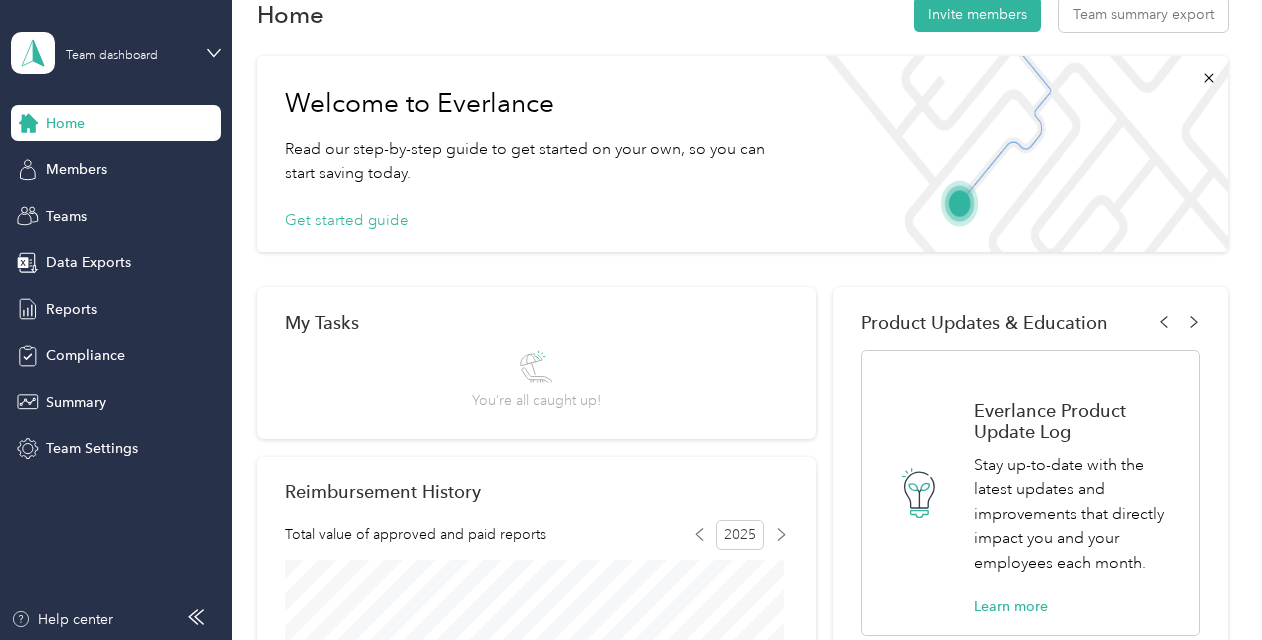 scroll, scrollTop: 0, scrollLeft: 0, axis: both 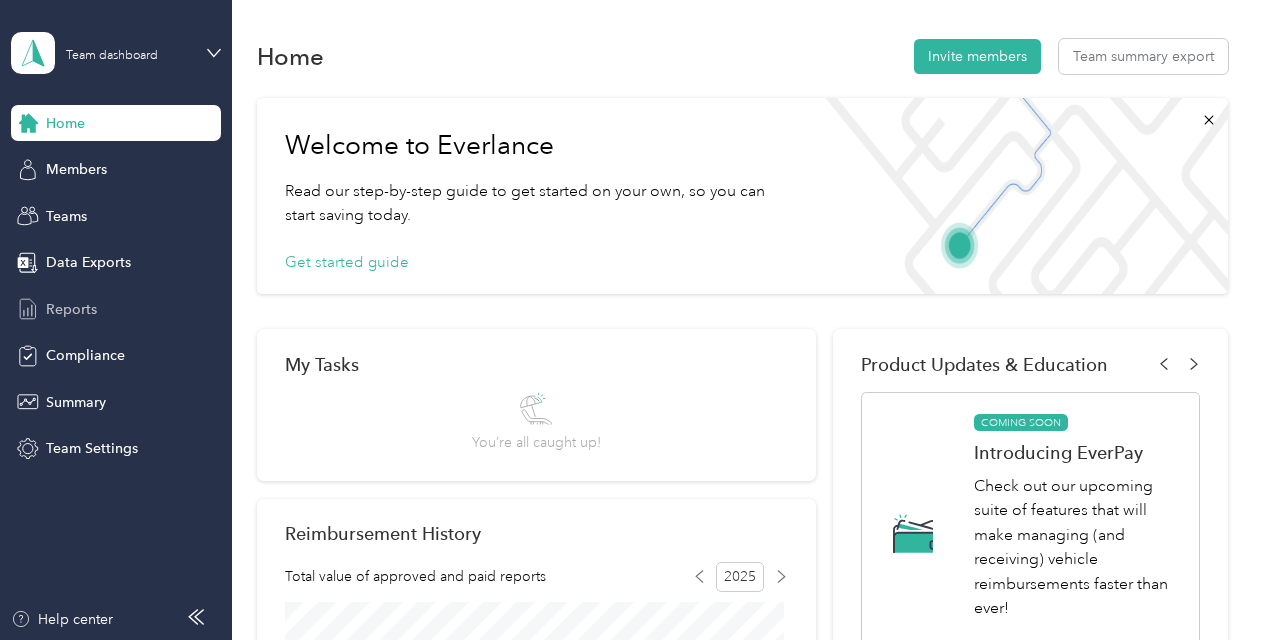 click on "Reports" at bounding box center (71, 309) 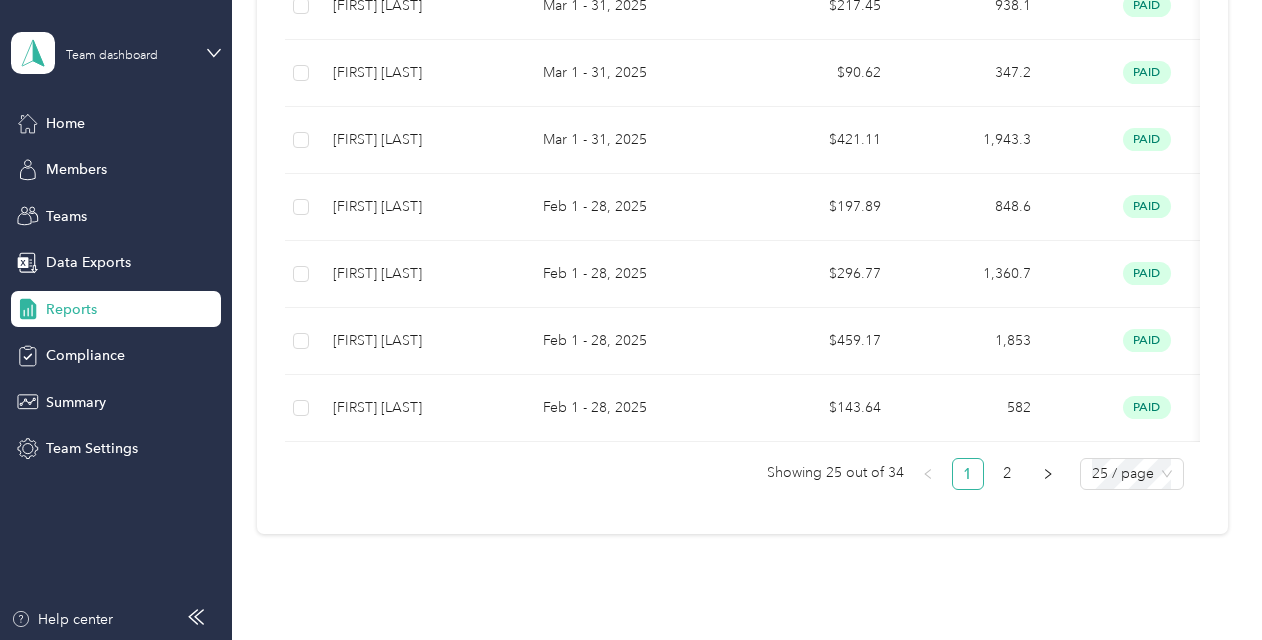 scroll, scrollTop: 1760, scrollLeft: 0, axis: vertical 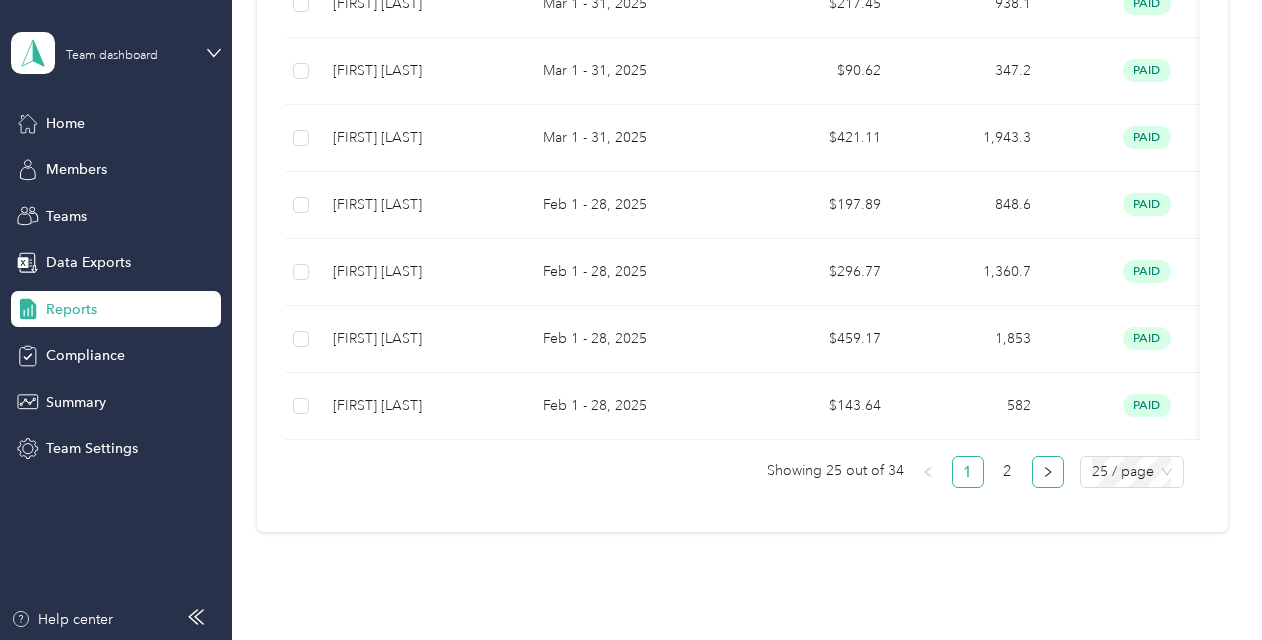 click 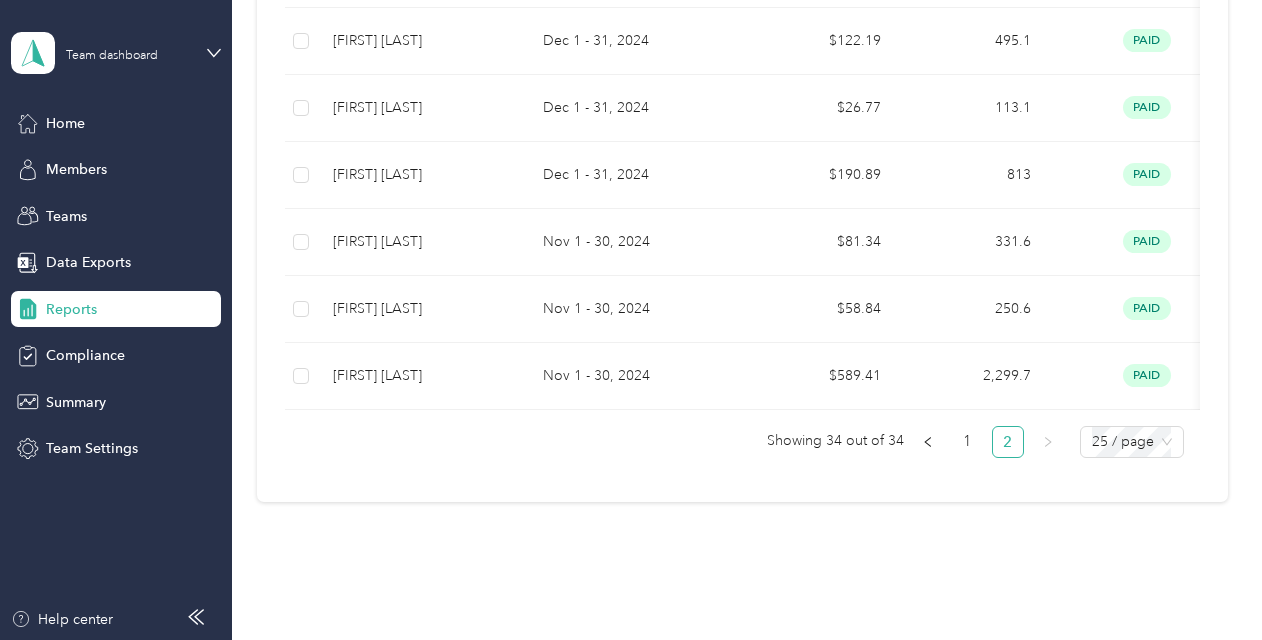 scroll, scrollTop: 728, scrollLeft: 0, axis: vertical 